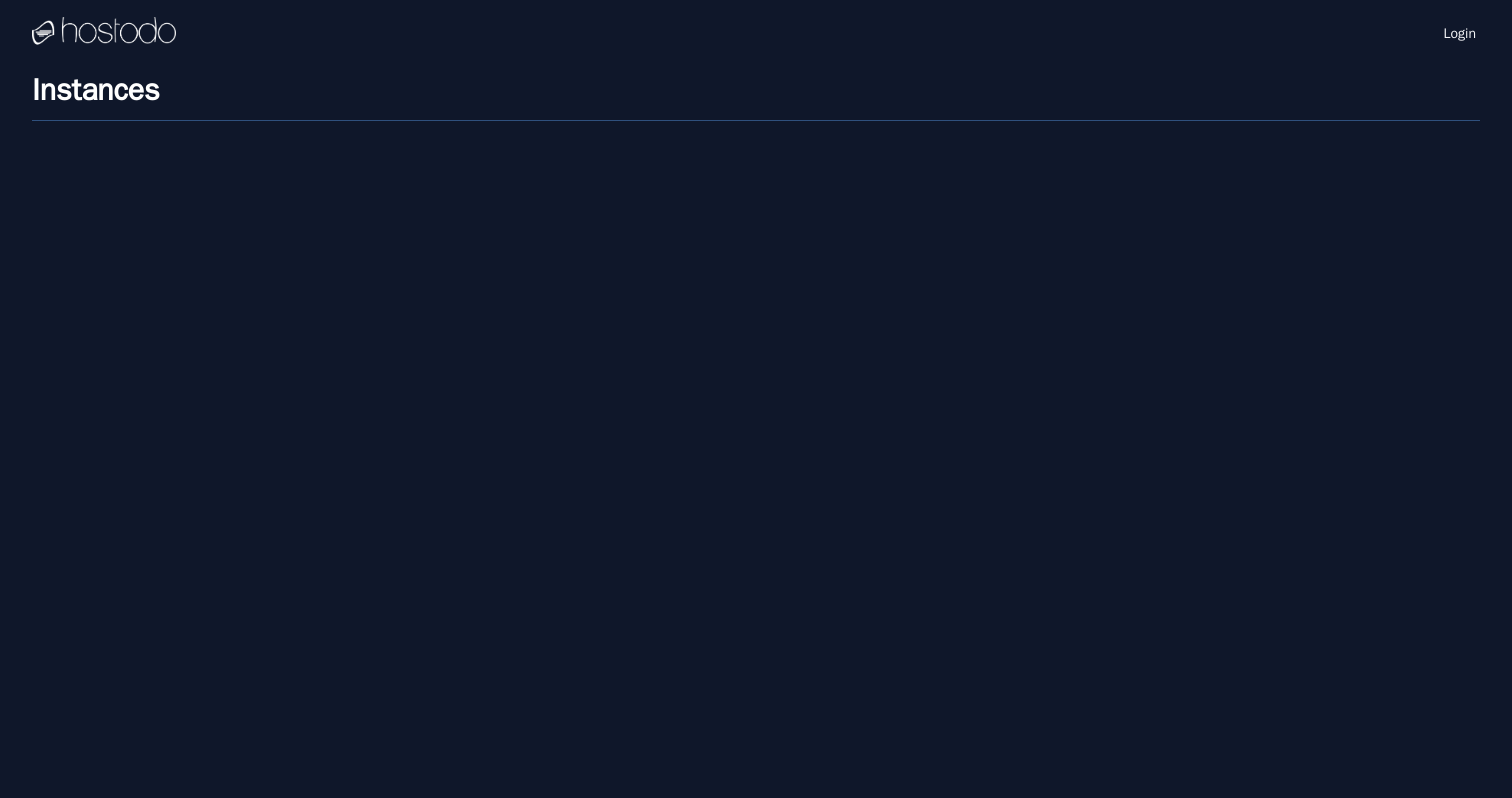 scroll, scrollTop: 0, scrollLeft: 0, axis: both 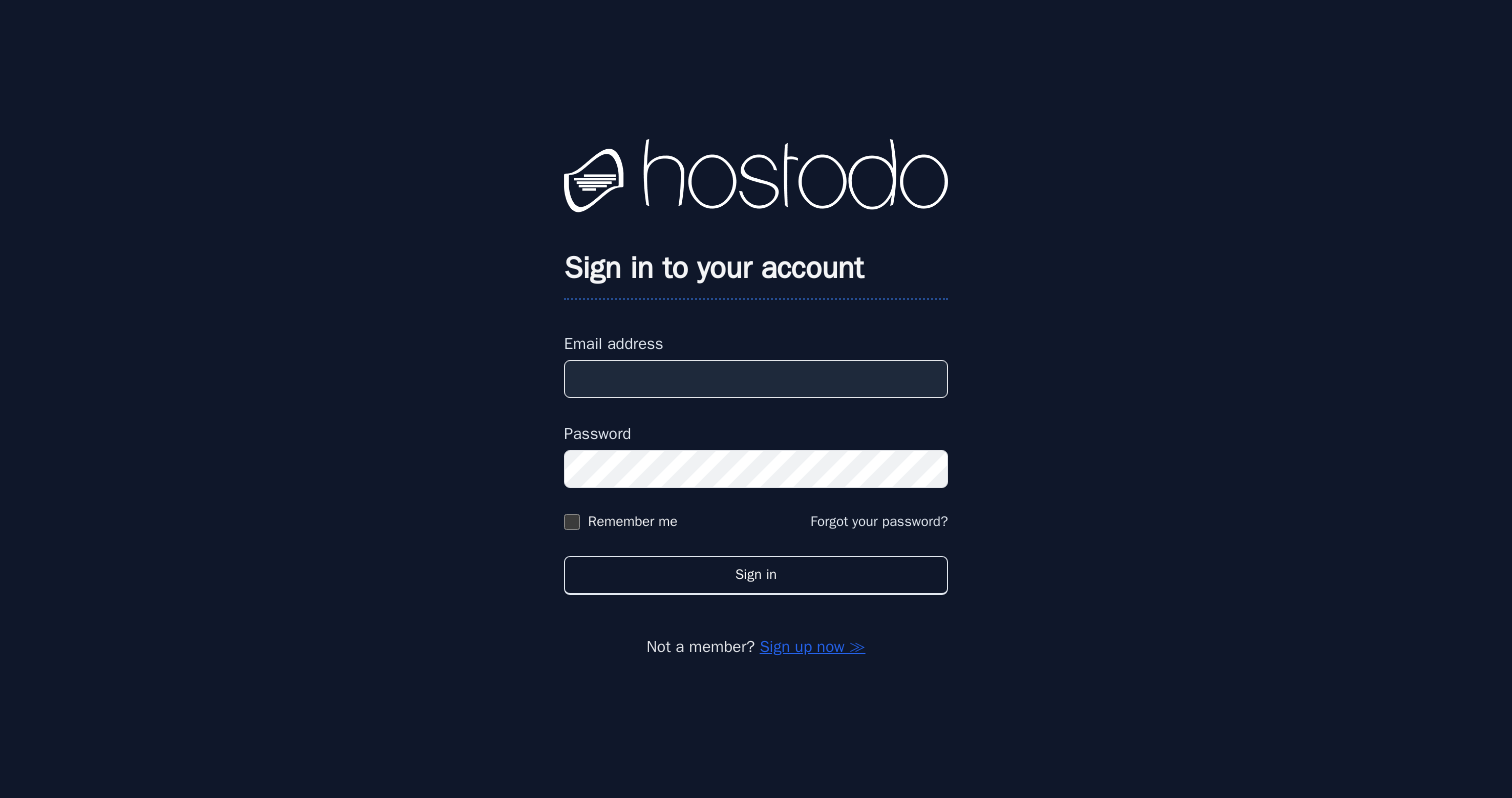 type on "**********" 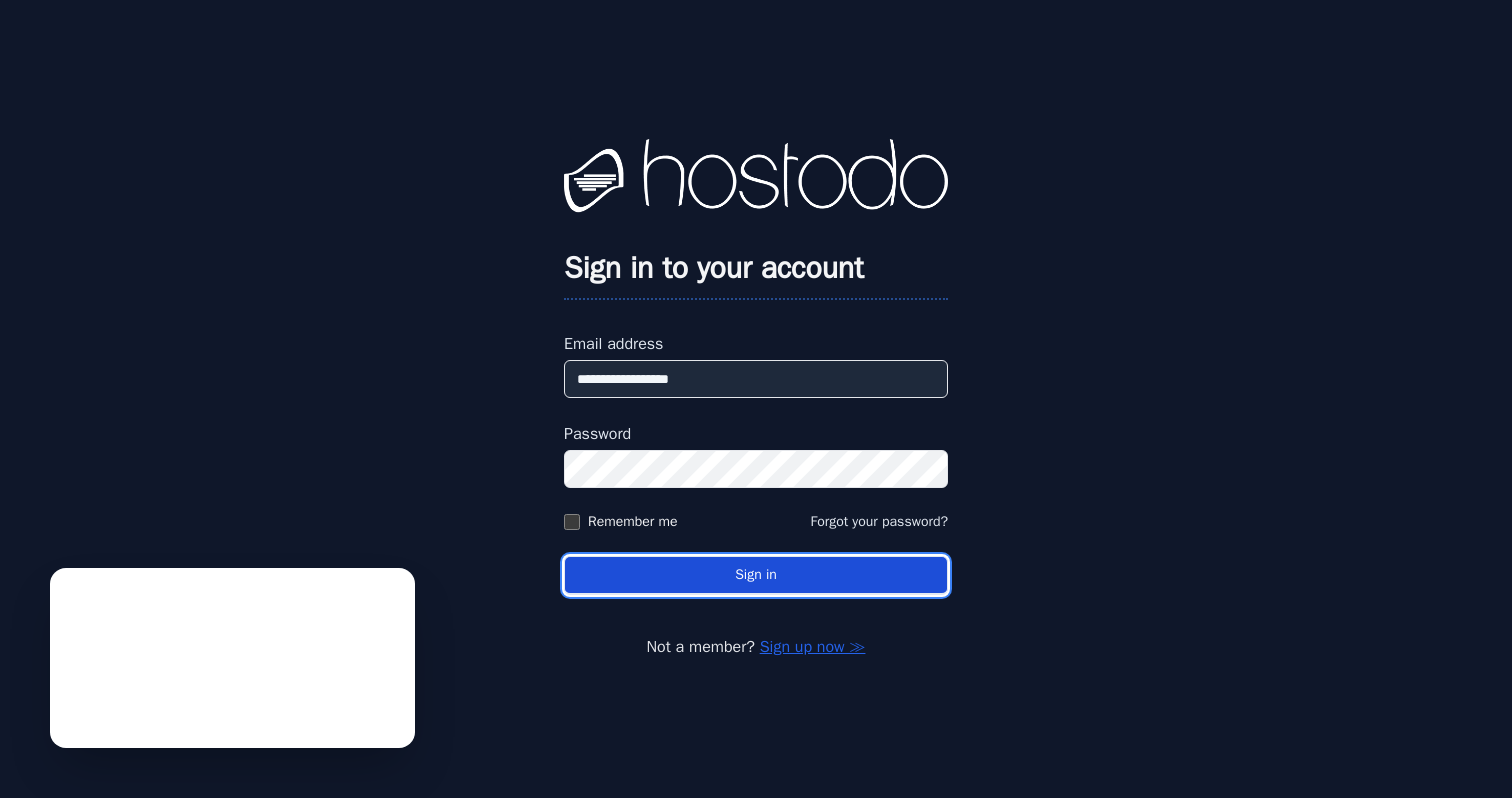 click on "Sign in" at bounding box center [756, 575] 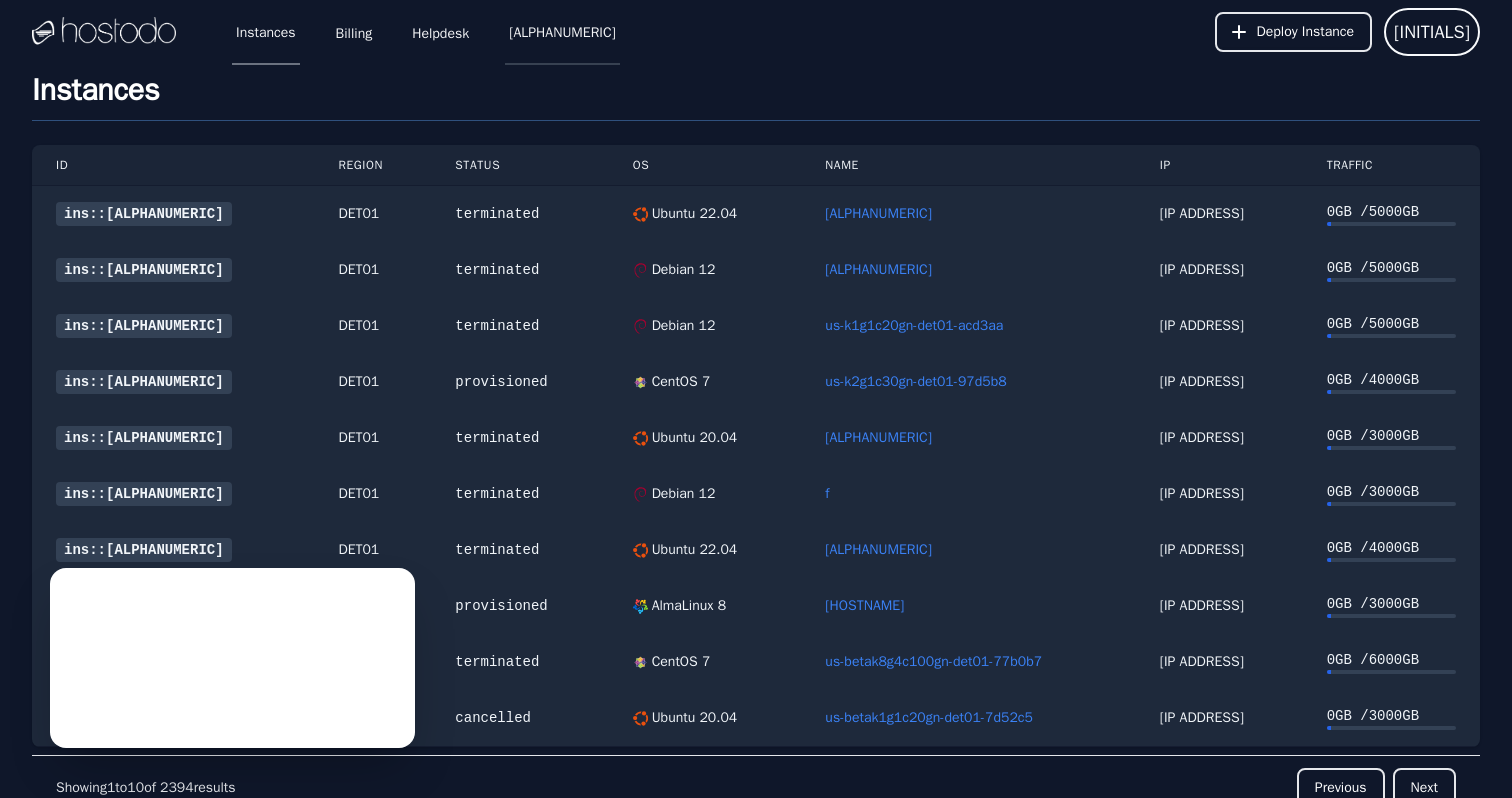 click on "Admin" at bounding box center [562, 32] 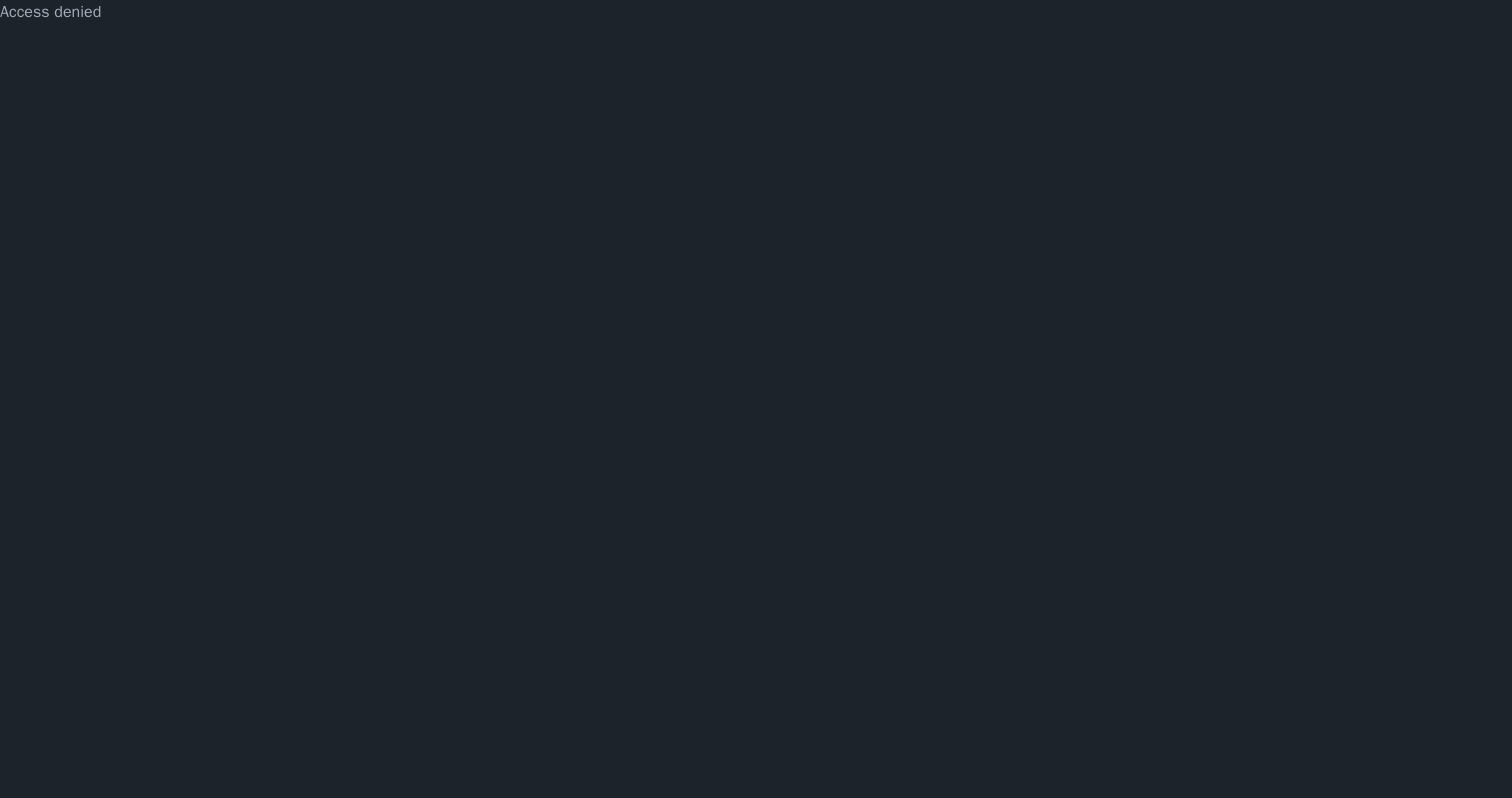 scroll, scrollTop: 0, scrollLeft: 0, axis: both 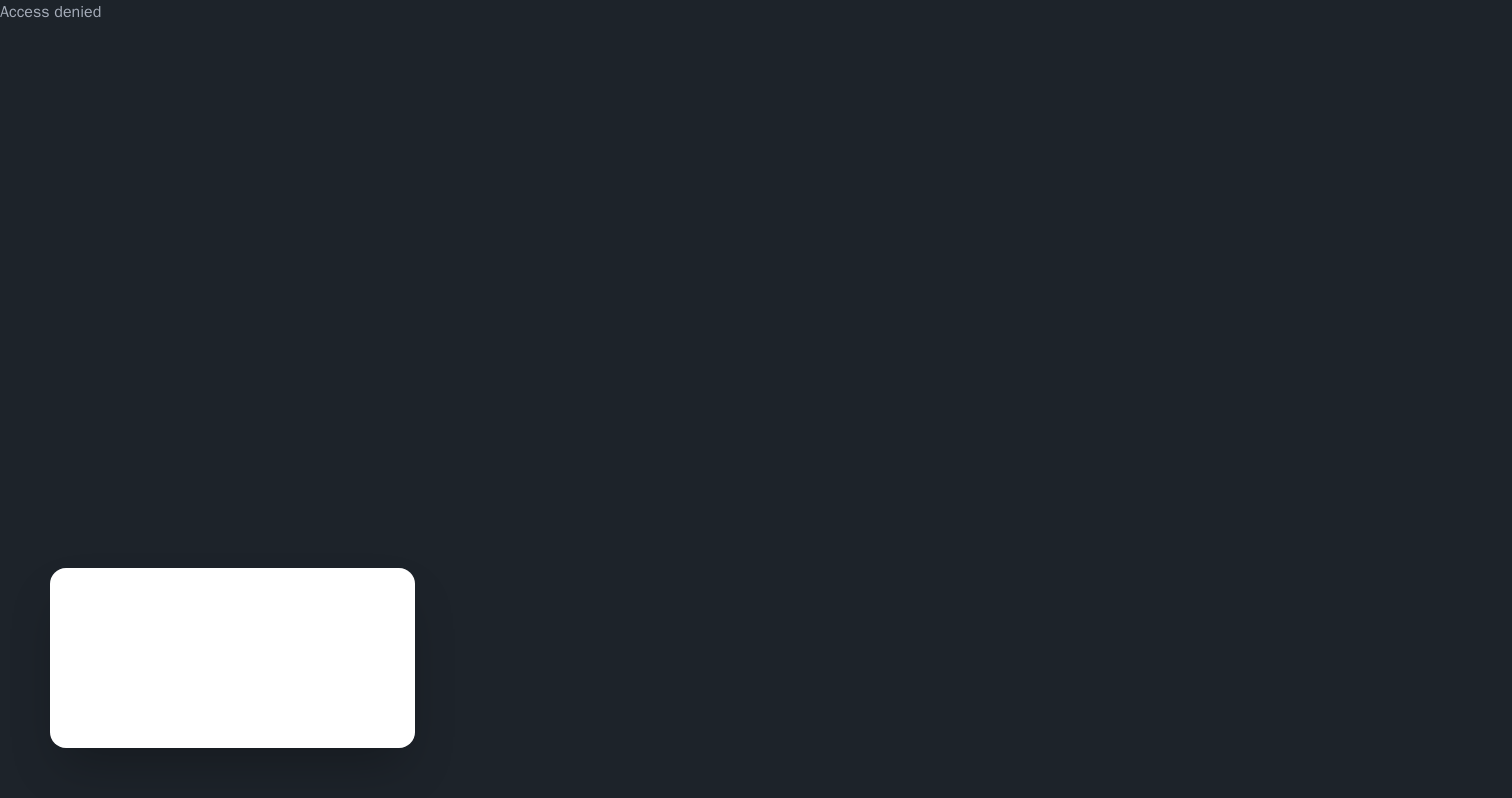 select on "**" 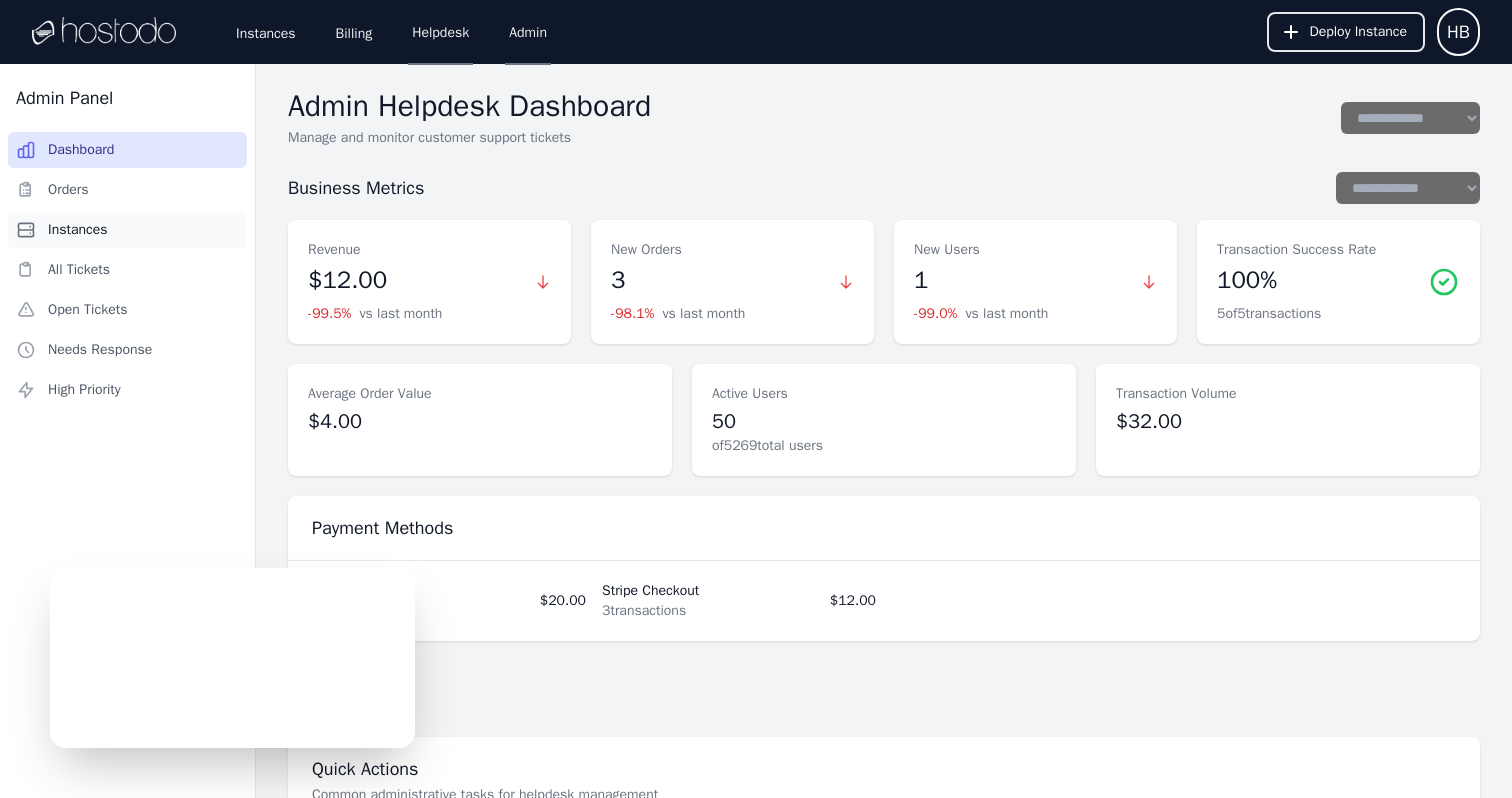 click on "Instances" at bounding box center (127, 230) 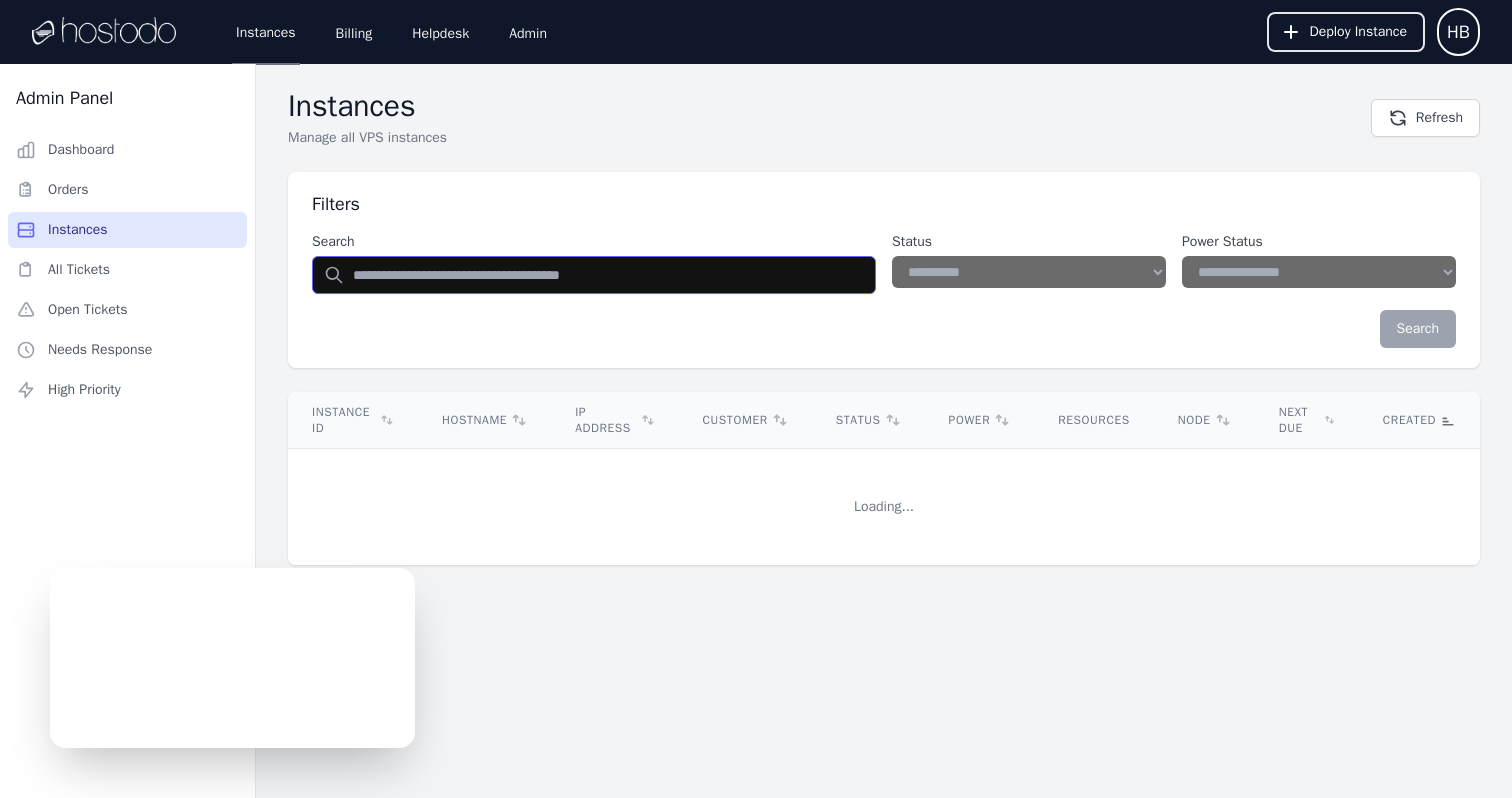 click at bounding box center [594, 275] 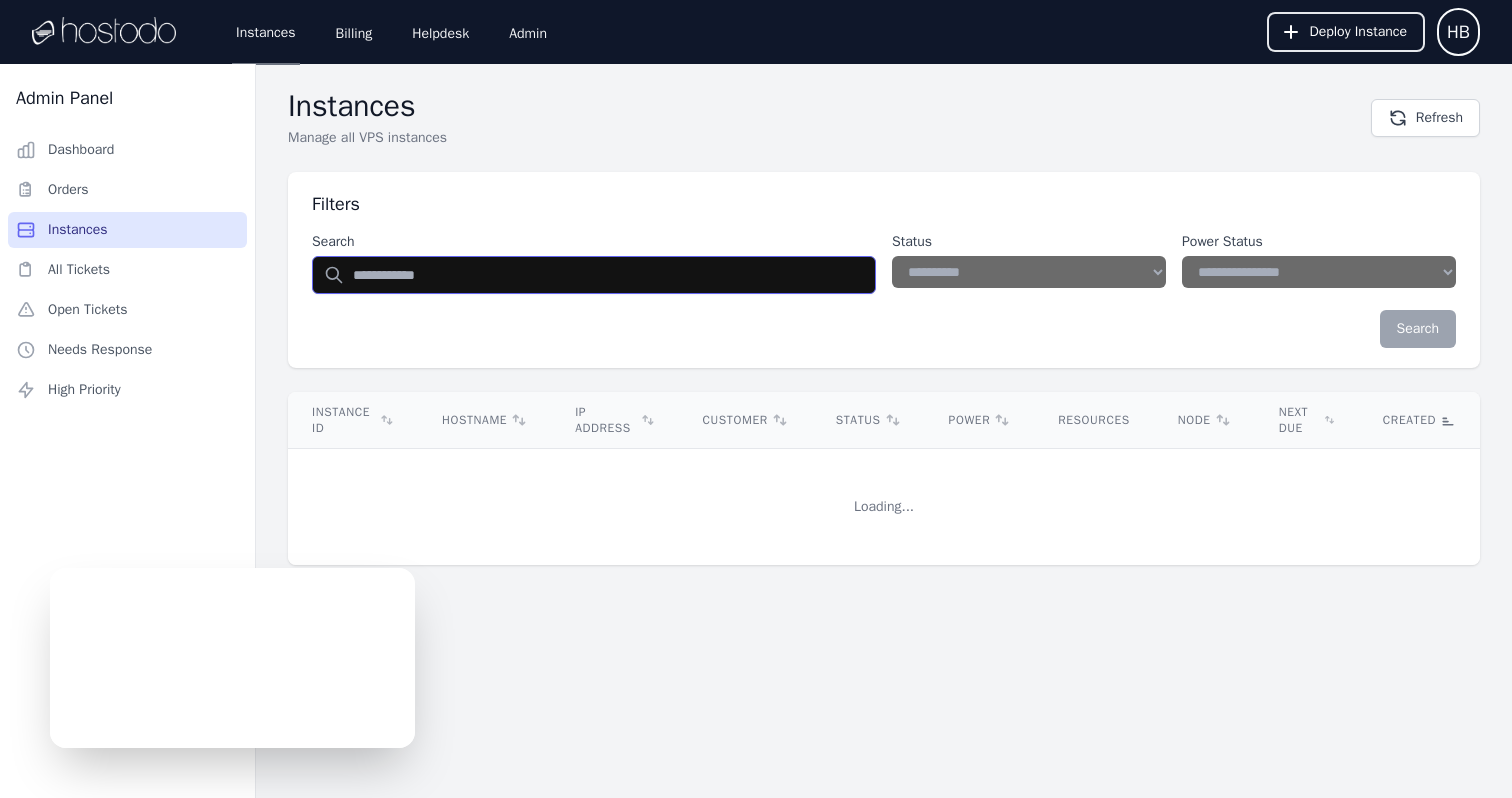 select on "**" 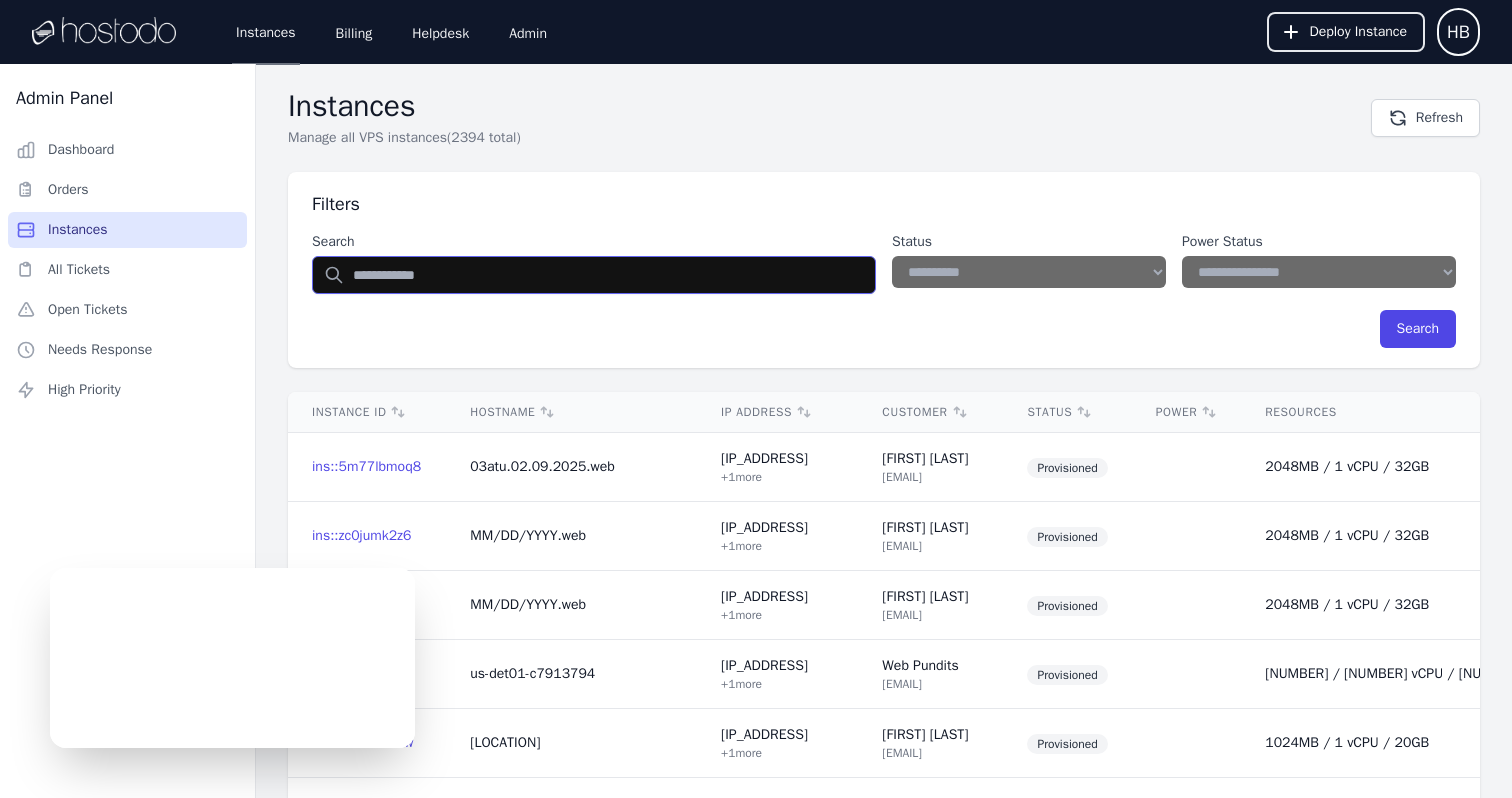 type on "**********" 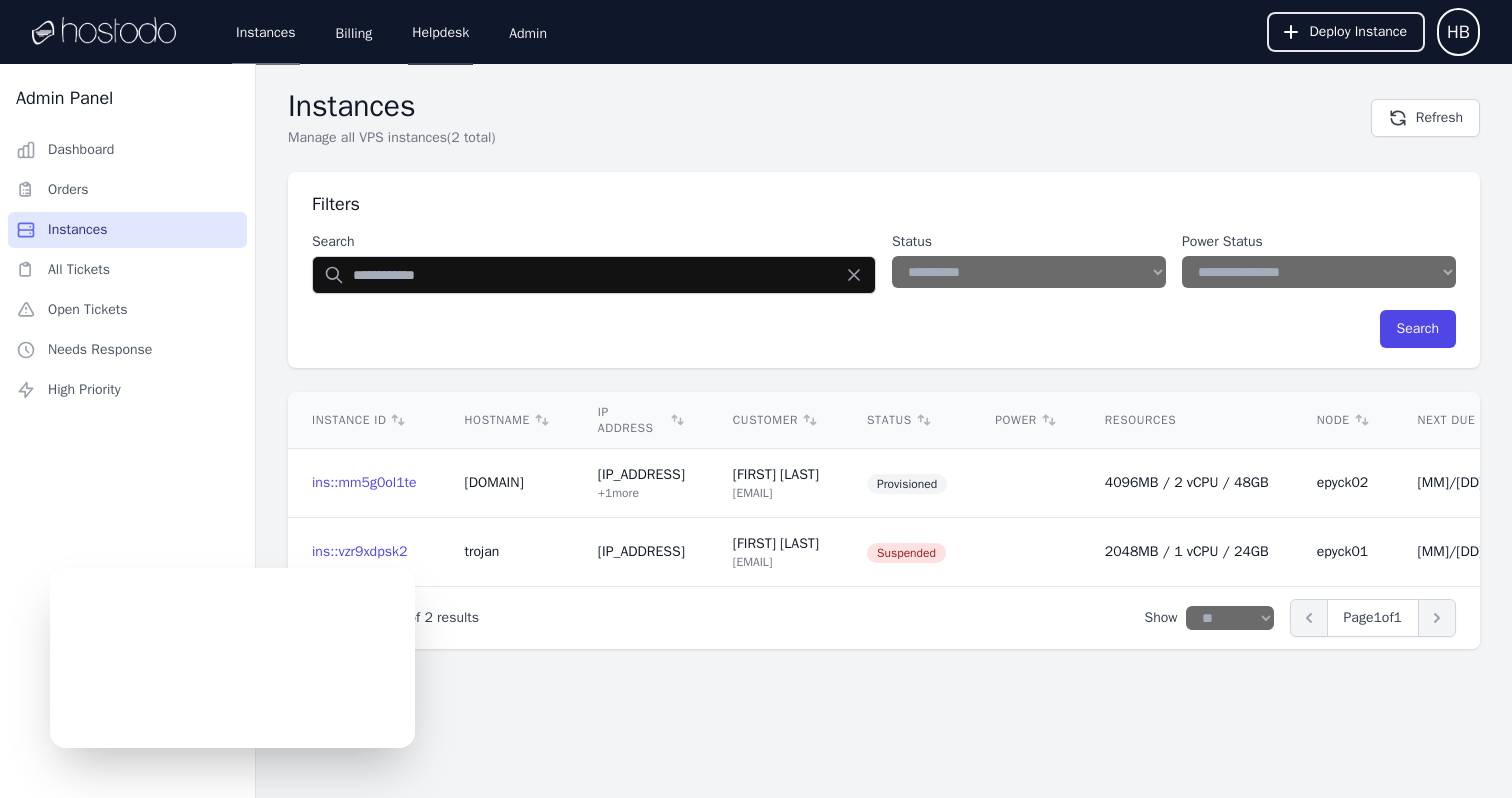 click on "Helpdesk" at bounding box center [440, 32] 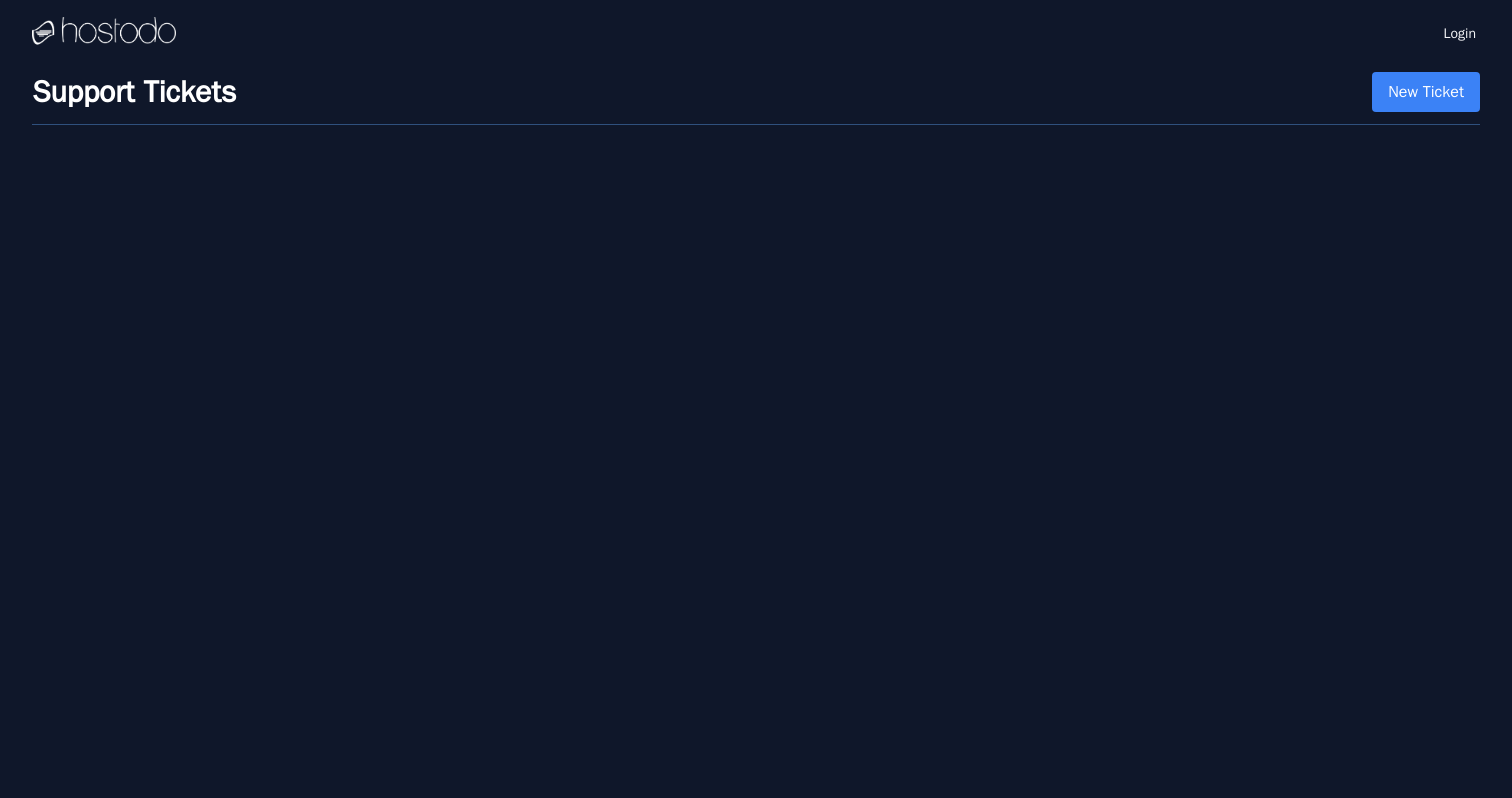 scroll, scrollTop: 0, scrollLeft: 0, axis: both 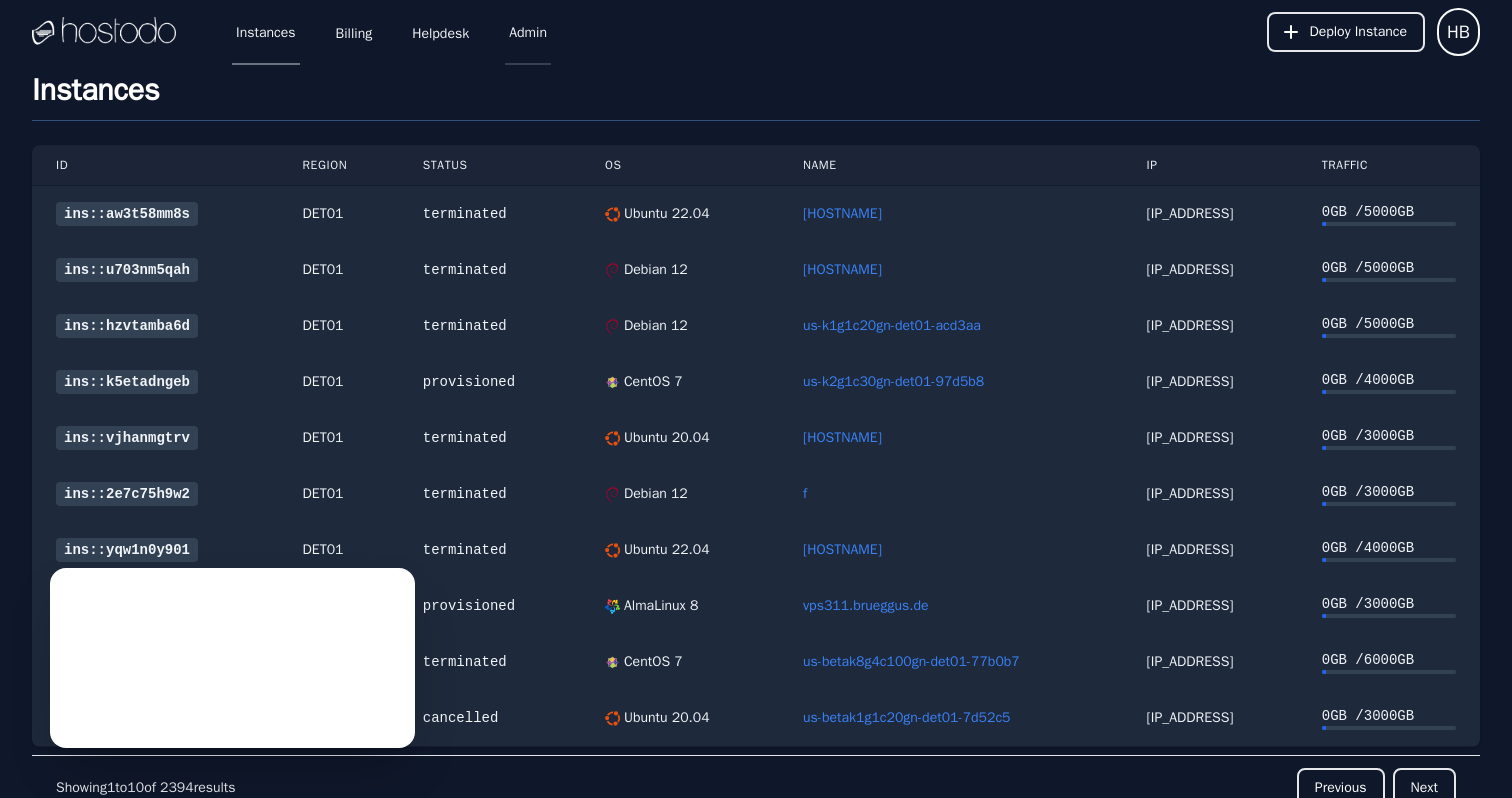 click on "Admin" at bounding box center [528, 32] 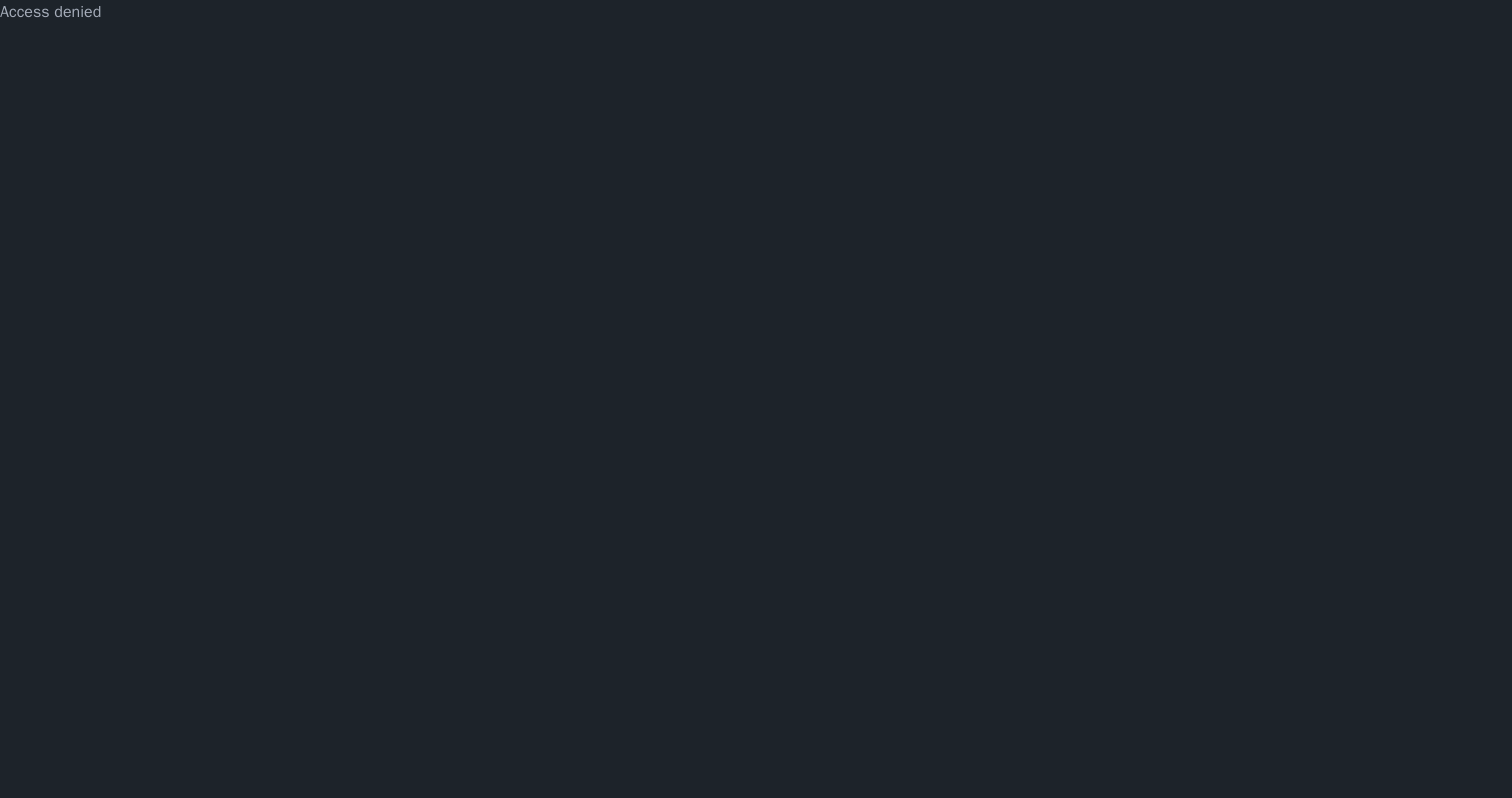 scroll, scrollTop: 0, scrollLeft: 0, axis: both 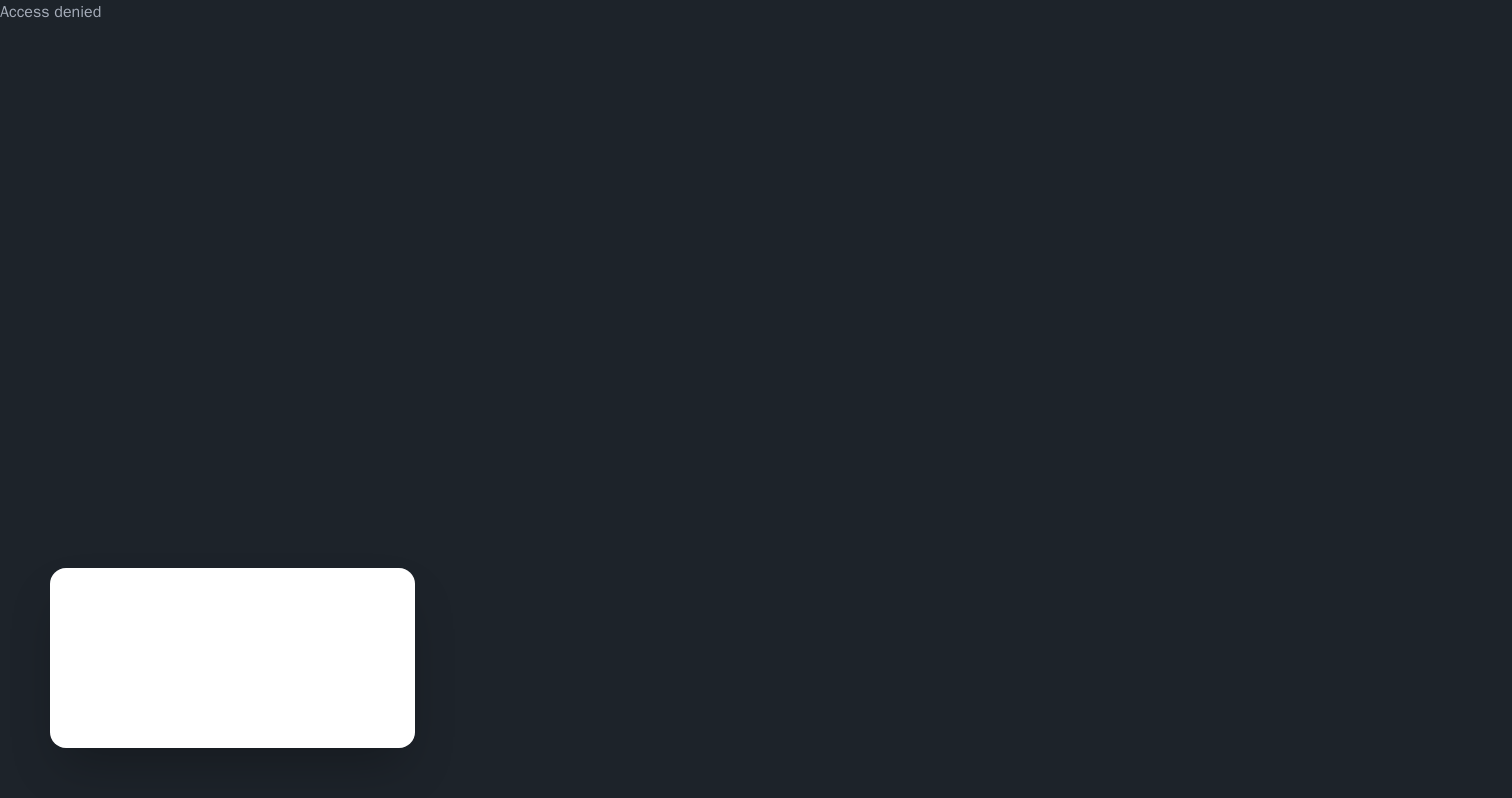 select on "**" 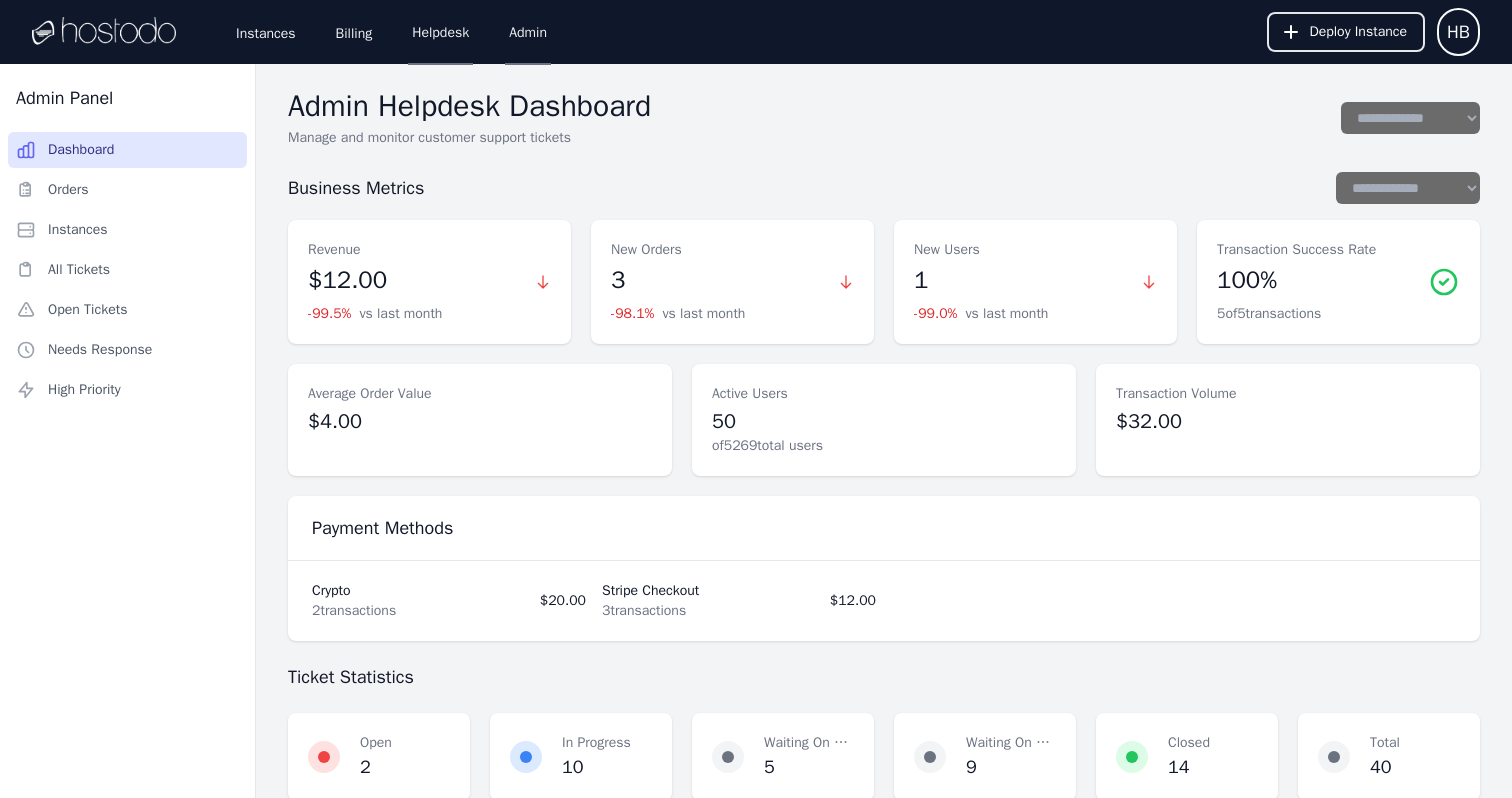 click on "Dashboard Orders Instances All Tickets Open Tickets Needs Response High Priority" at bounding box center [127, 470] 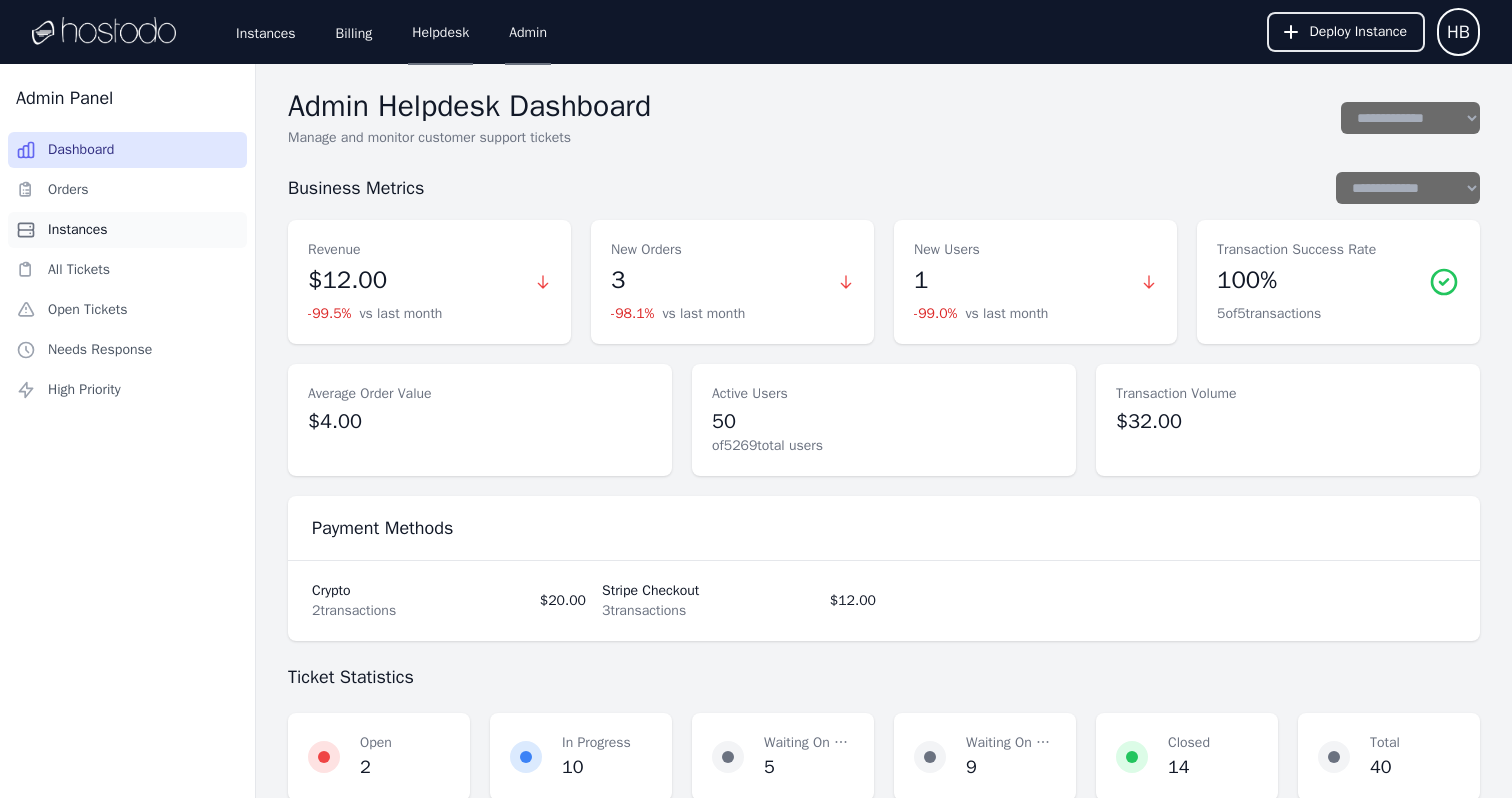 click on "Instances" at bounding box center [127, 230] 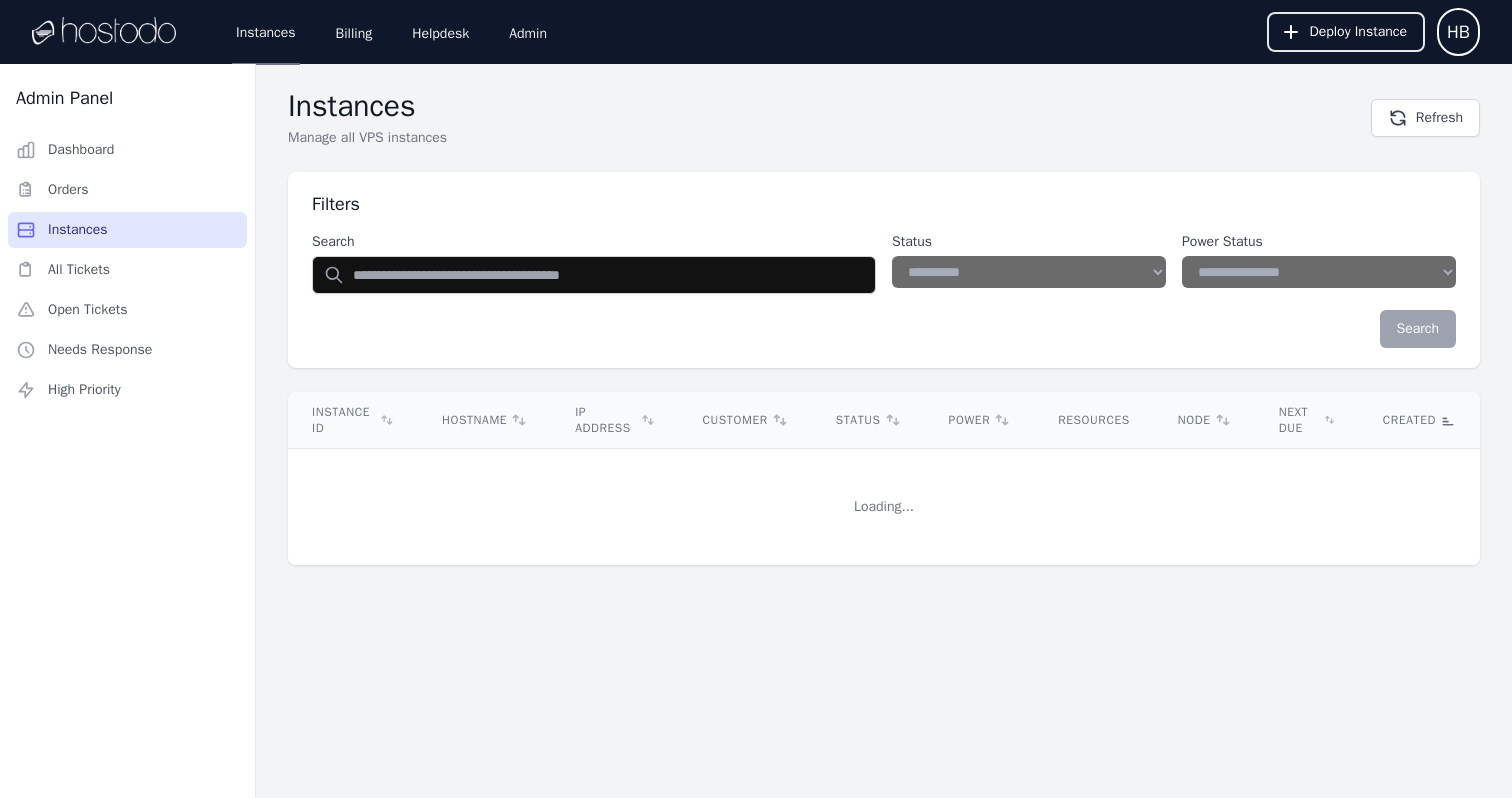 click on "**********" at bounding box center (884, 270) 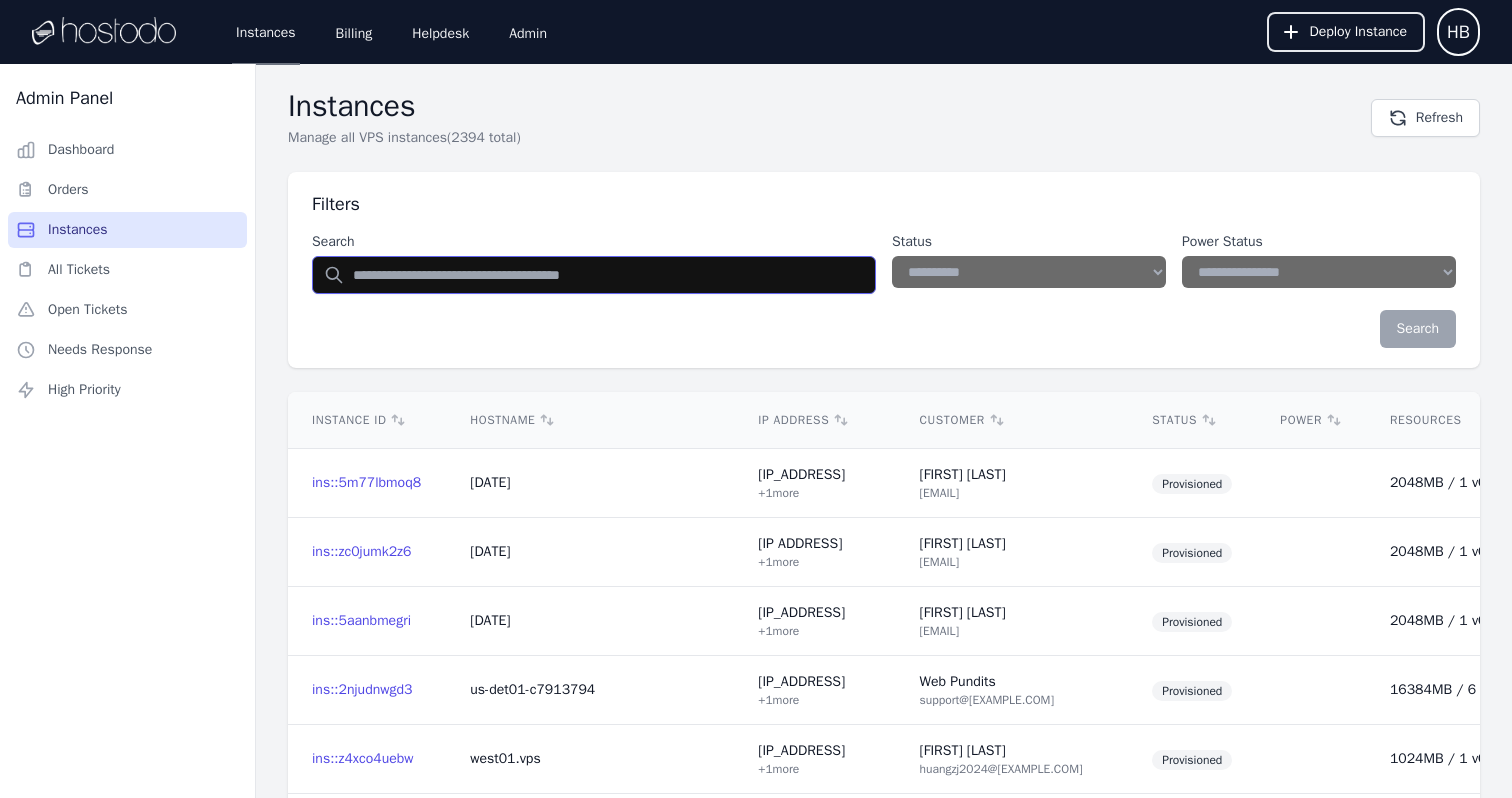 click at bounding box center (594, 275) 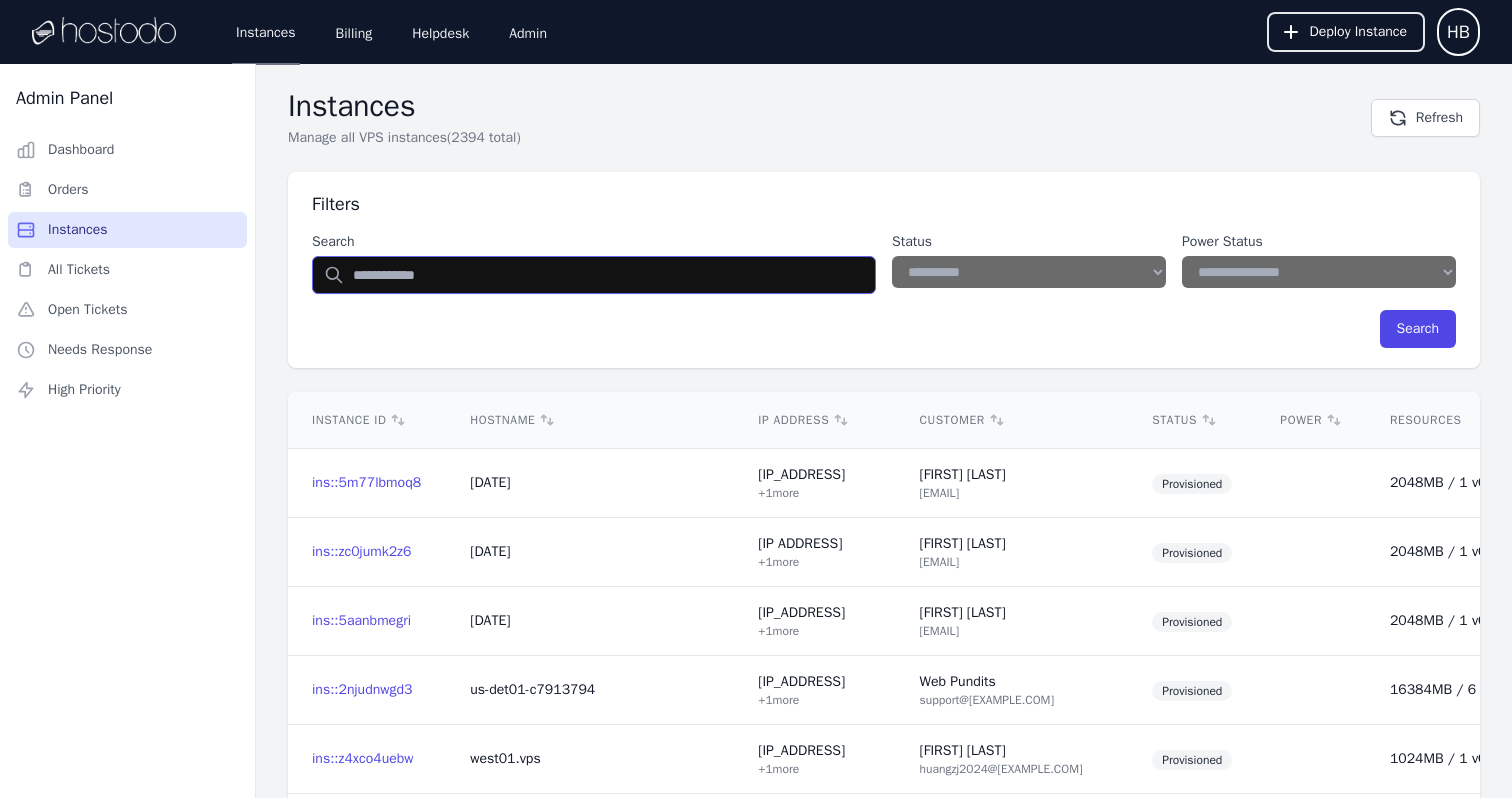 type on "**********" 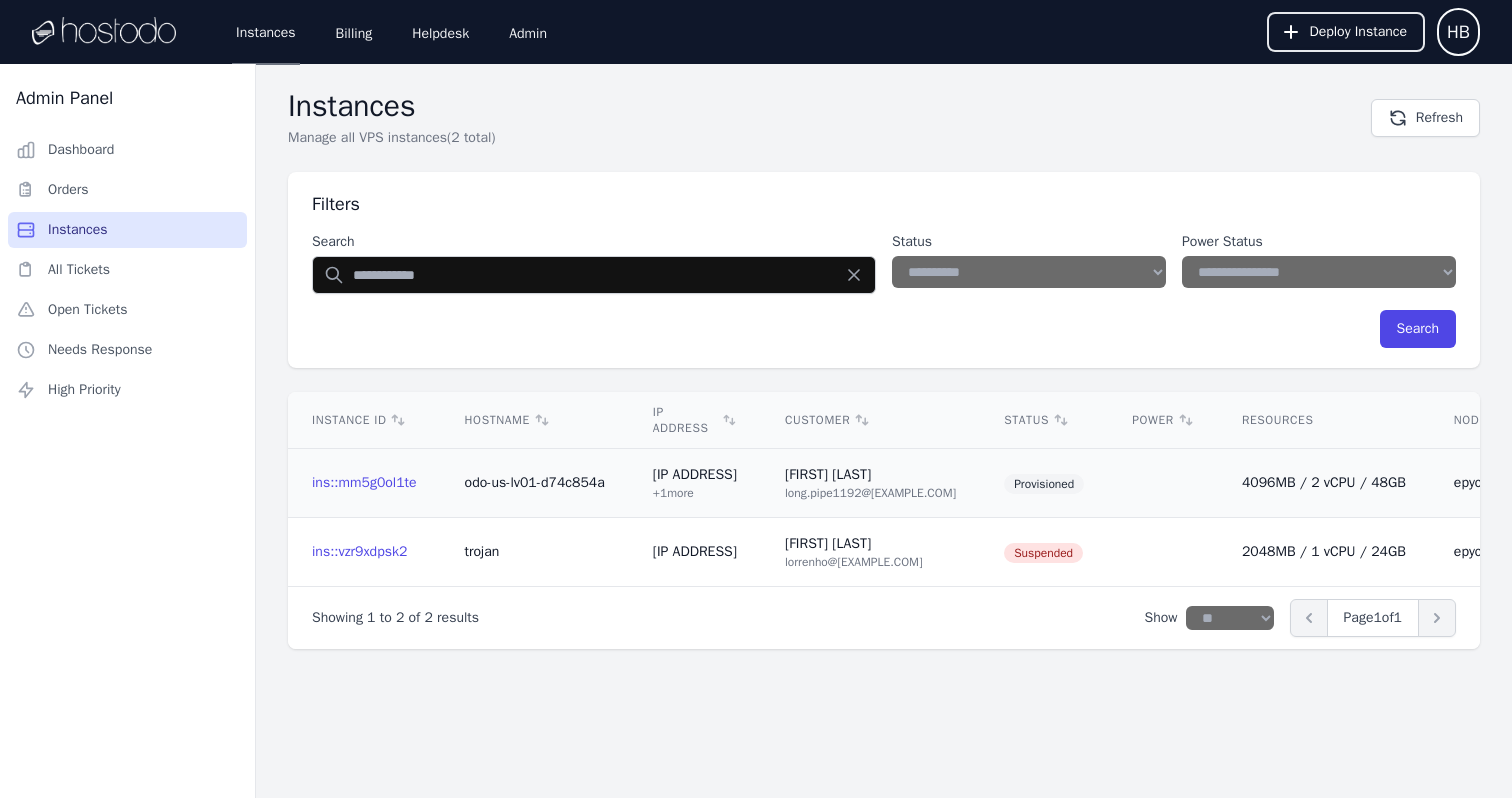 click on "ins::mm5g0ol1te" at bounding box center [364, 482] 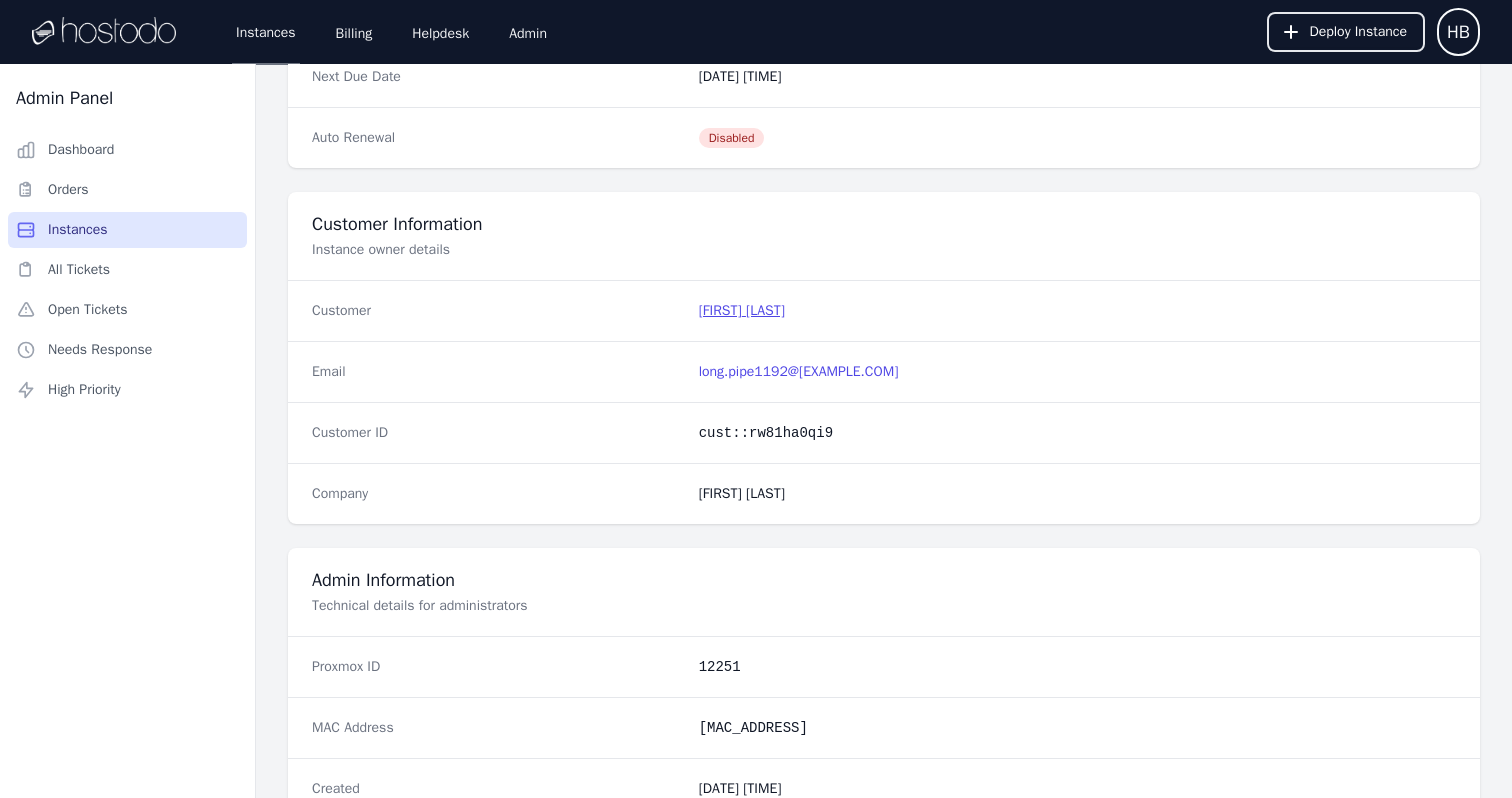 scroll, scrollTop: 1105, scrollLeft: 0, axis: vertical 